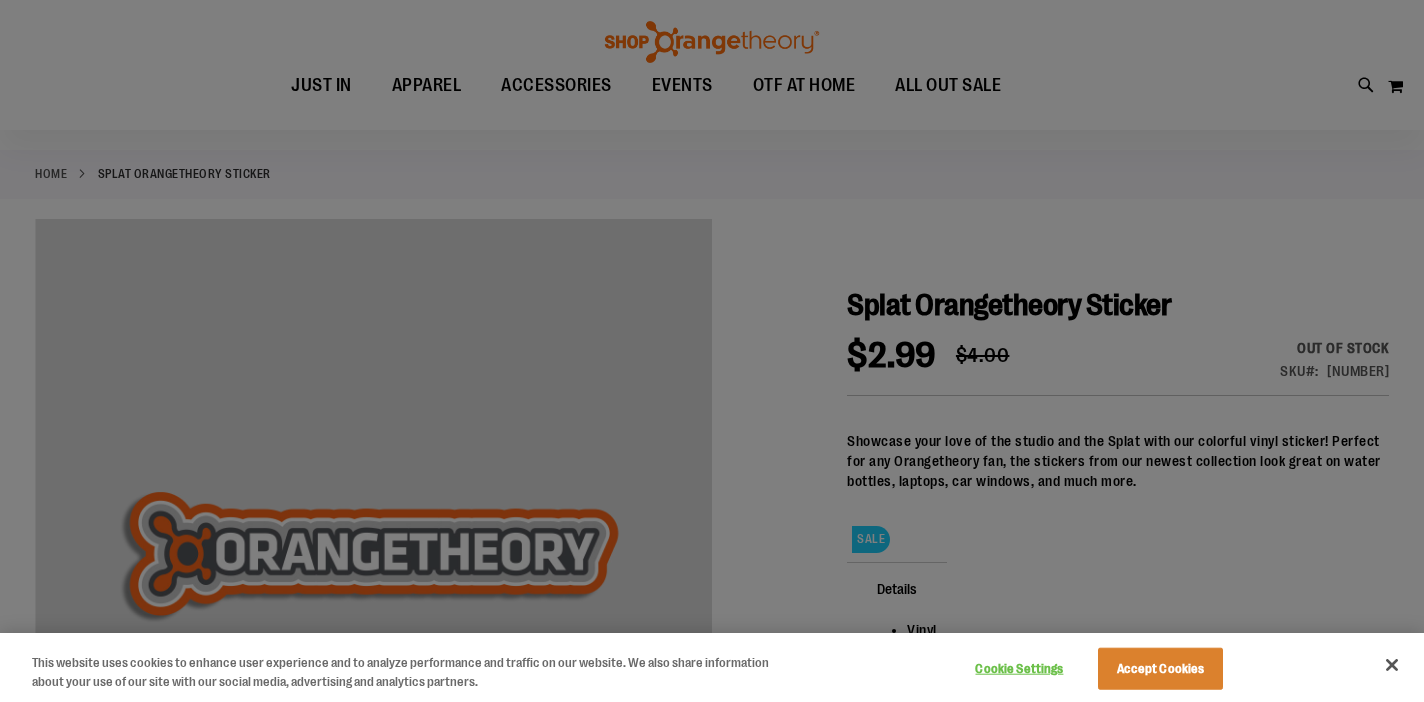 scroll, scrollTop: 87, scrollLeft: 0, axis: vertical 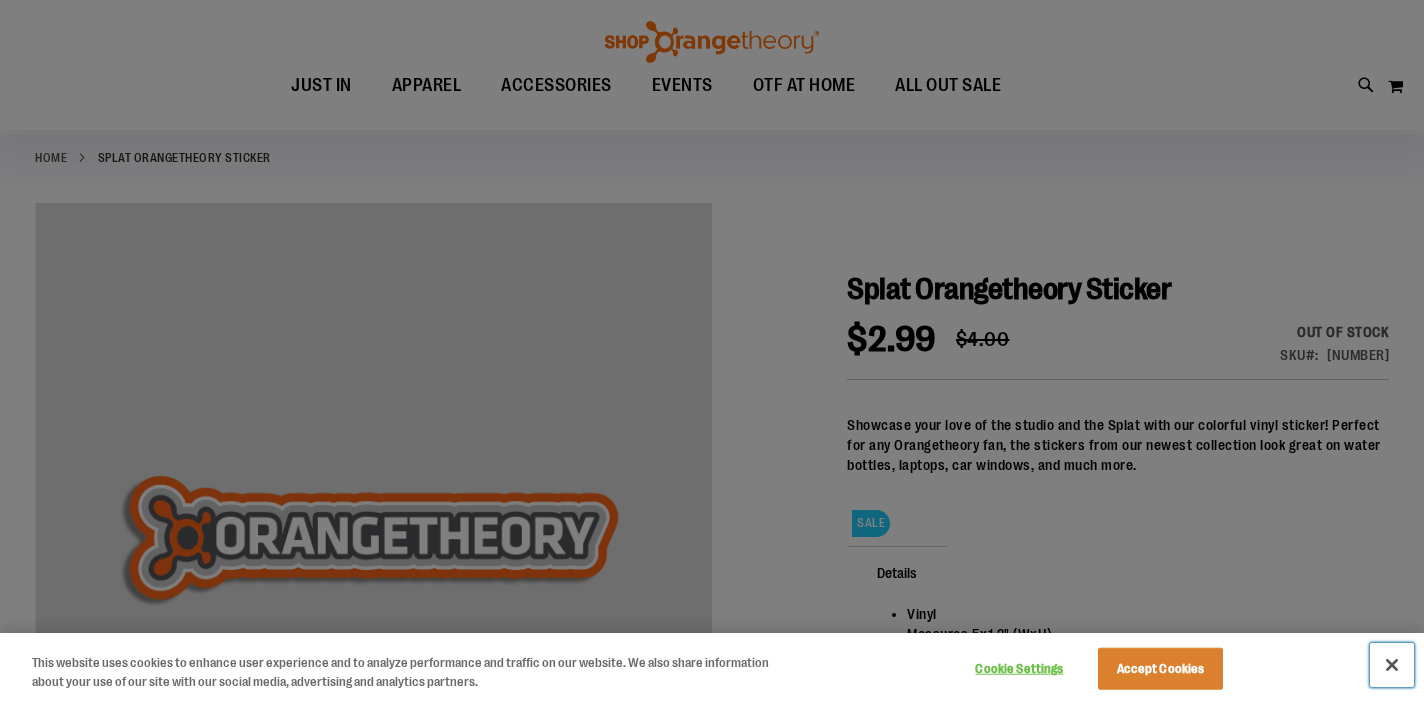click at bounding box center [1392, 665] 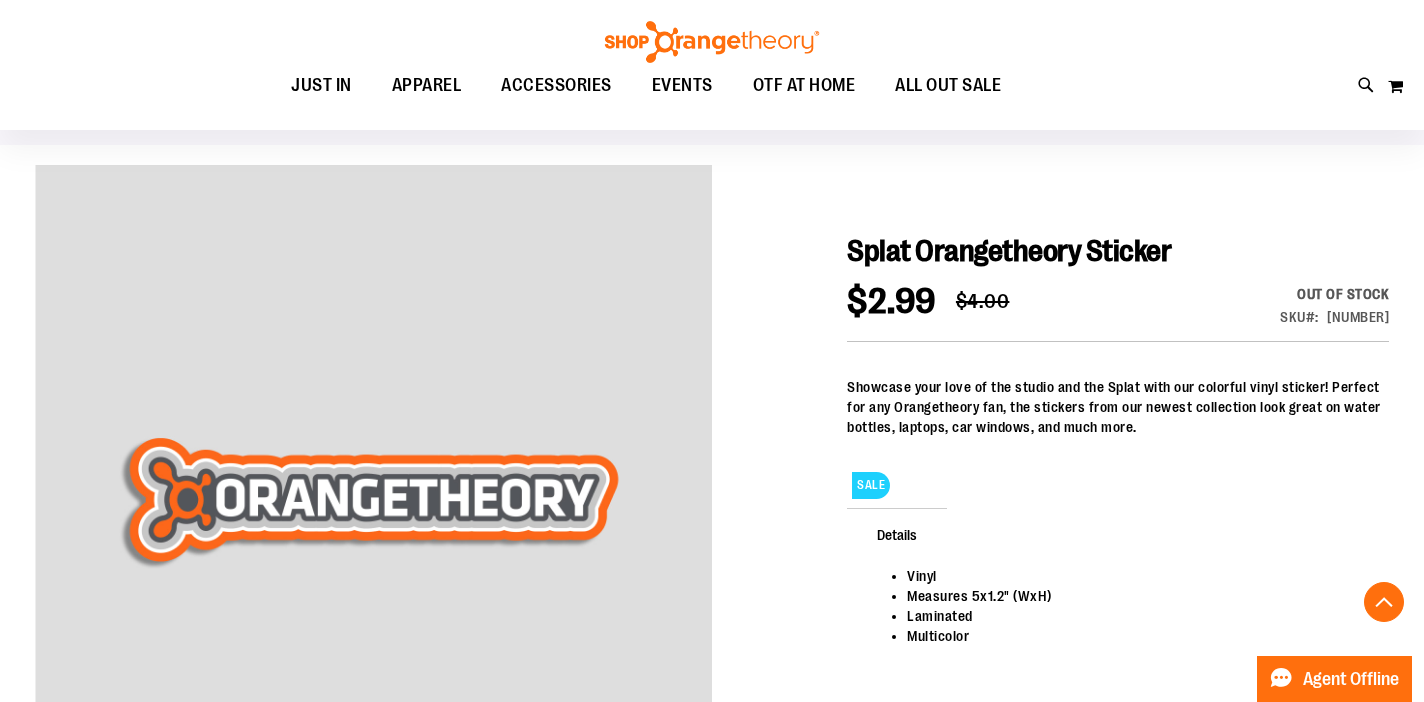 scroll, scrollTop: 0, scrollLeft: 0, axis: both 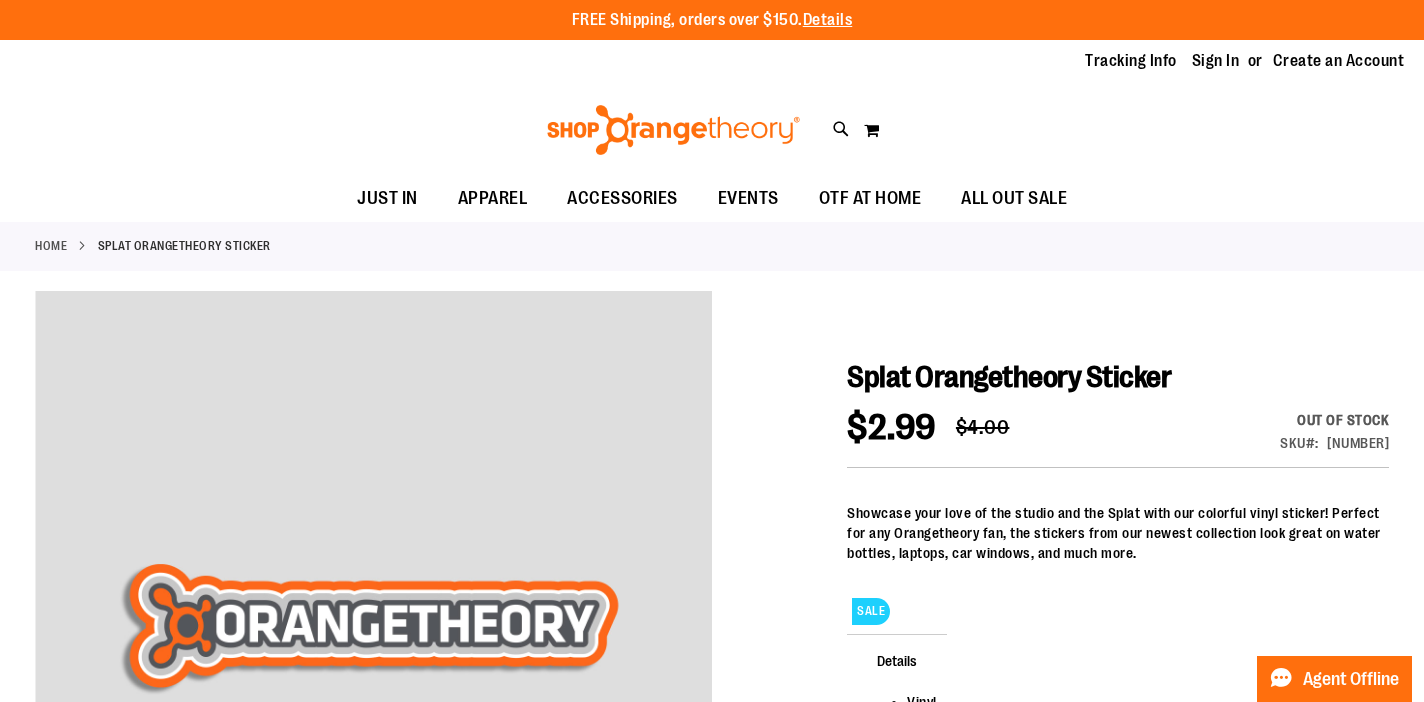 click on "Home" at bounding box center [51, 246] 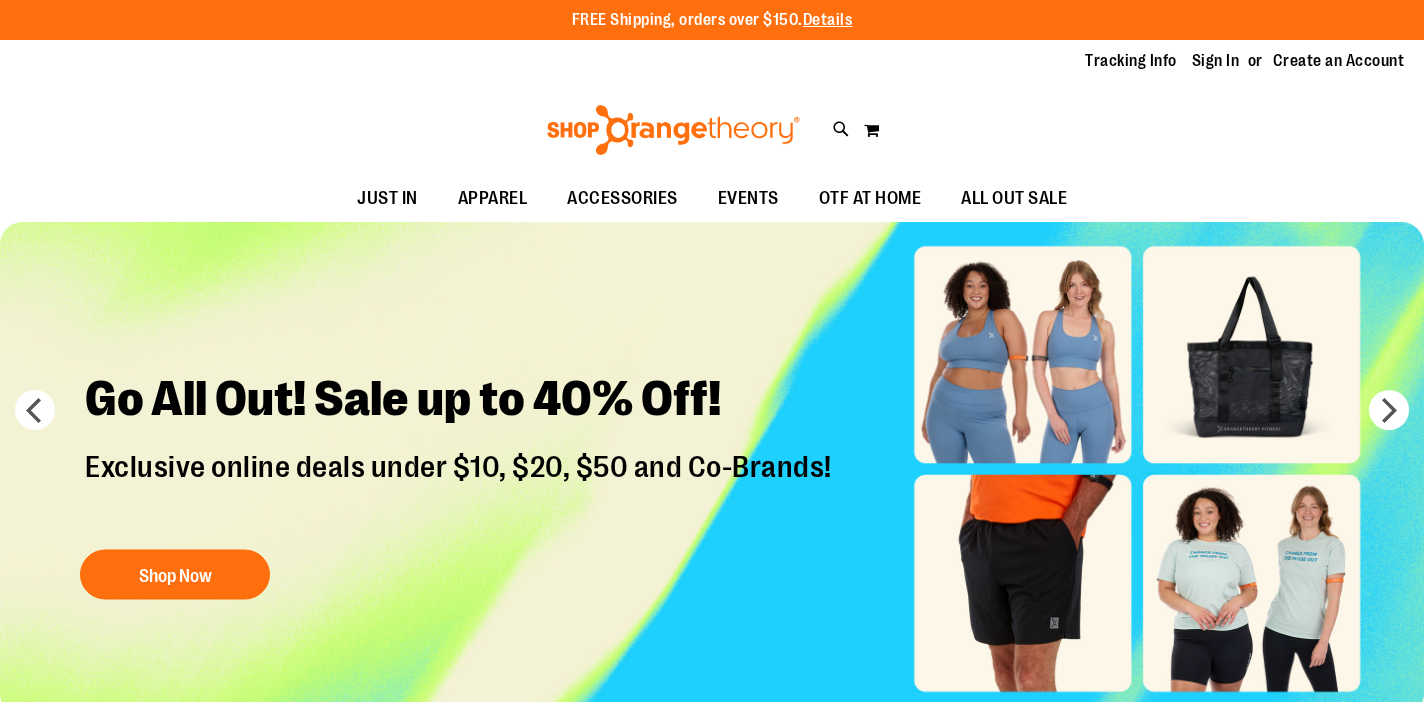 scroll, scrollTop: 0, scrollLeft: 0, axis: both 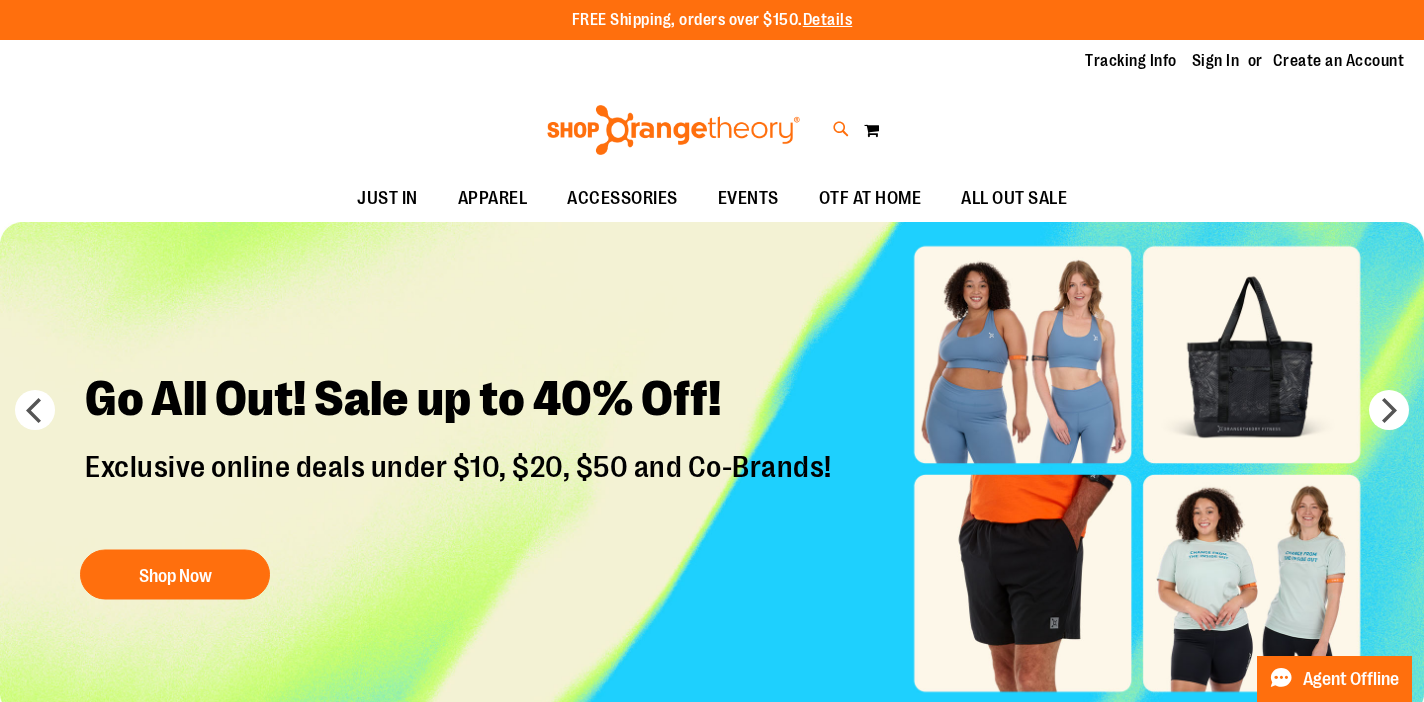 click at bounding box center [841, 129] 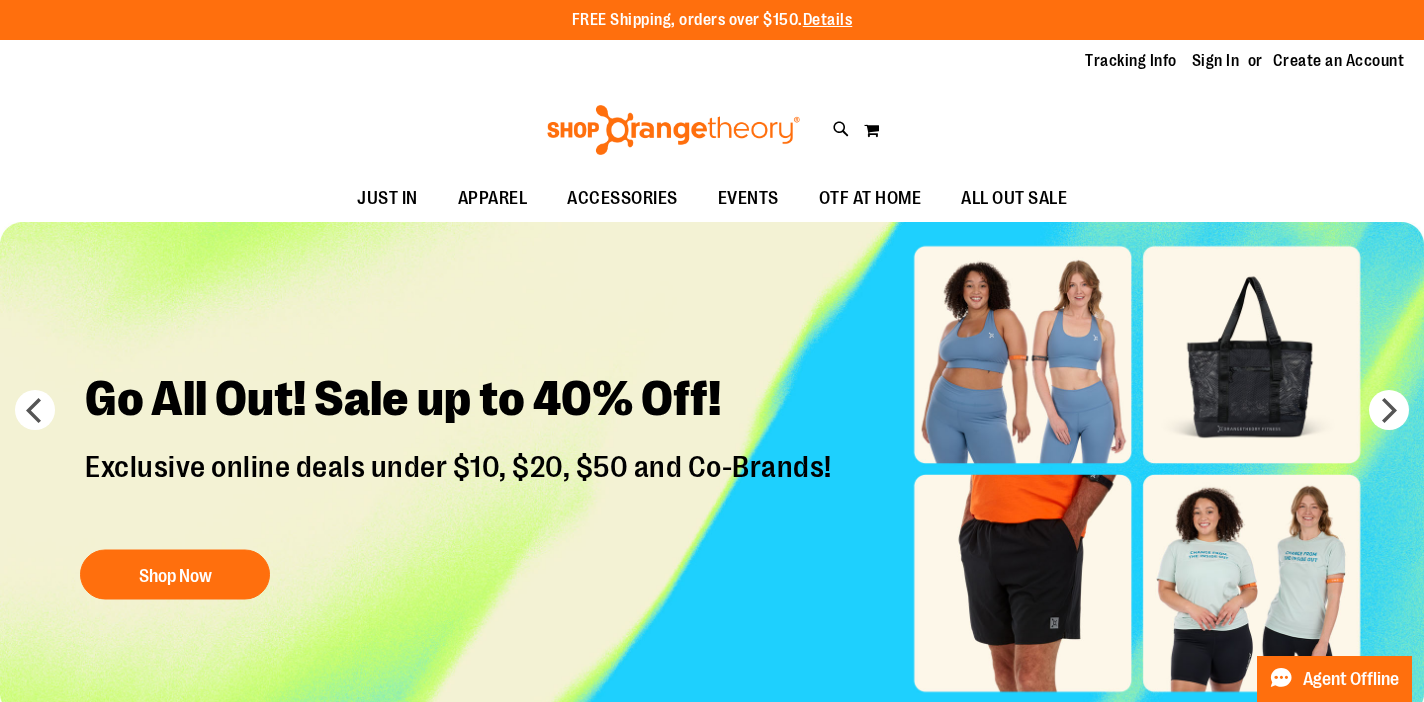 click on "Search" at bounding box center [712, 113] 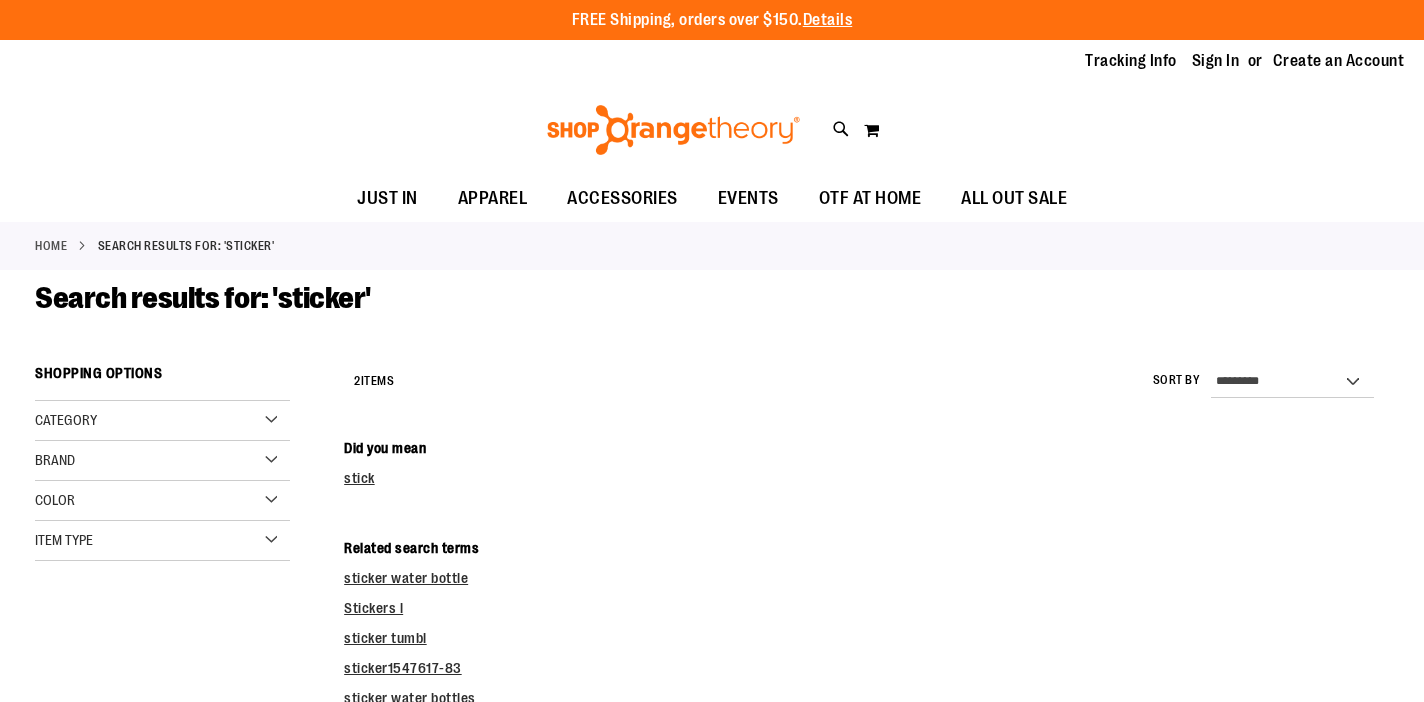 scroll, scrollTop: 0, scrollLeft: 0, axis: both 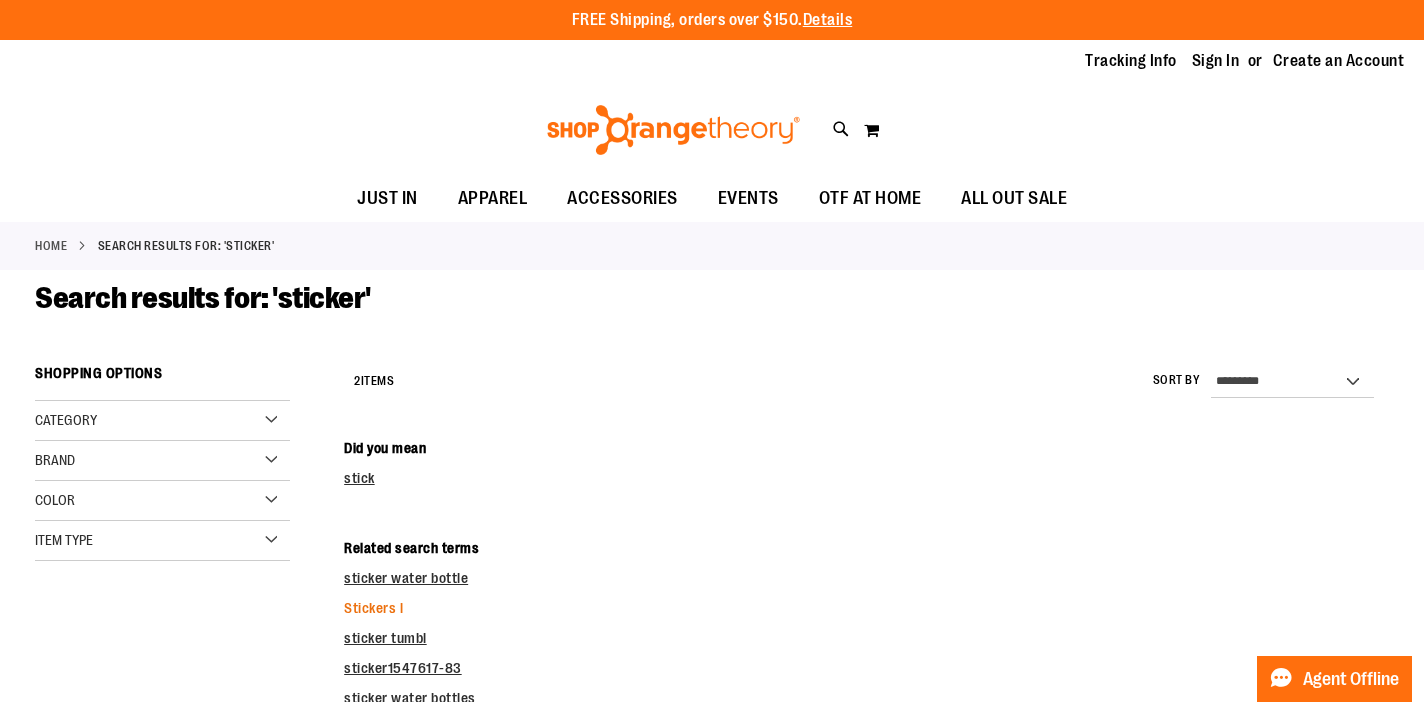 click on "Stickers l" at bounding box center [373, 608] 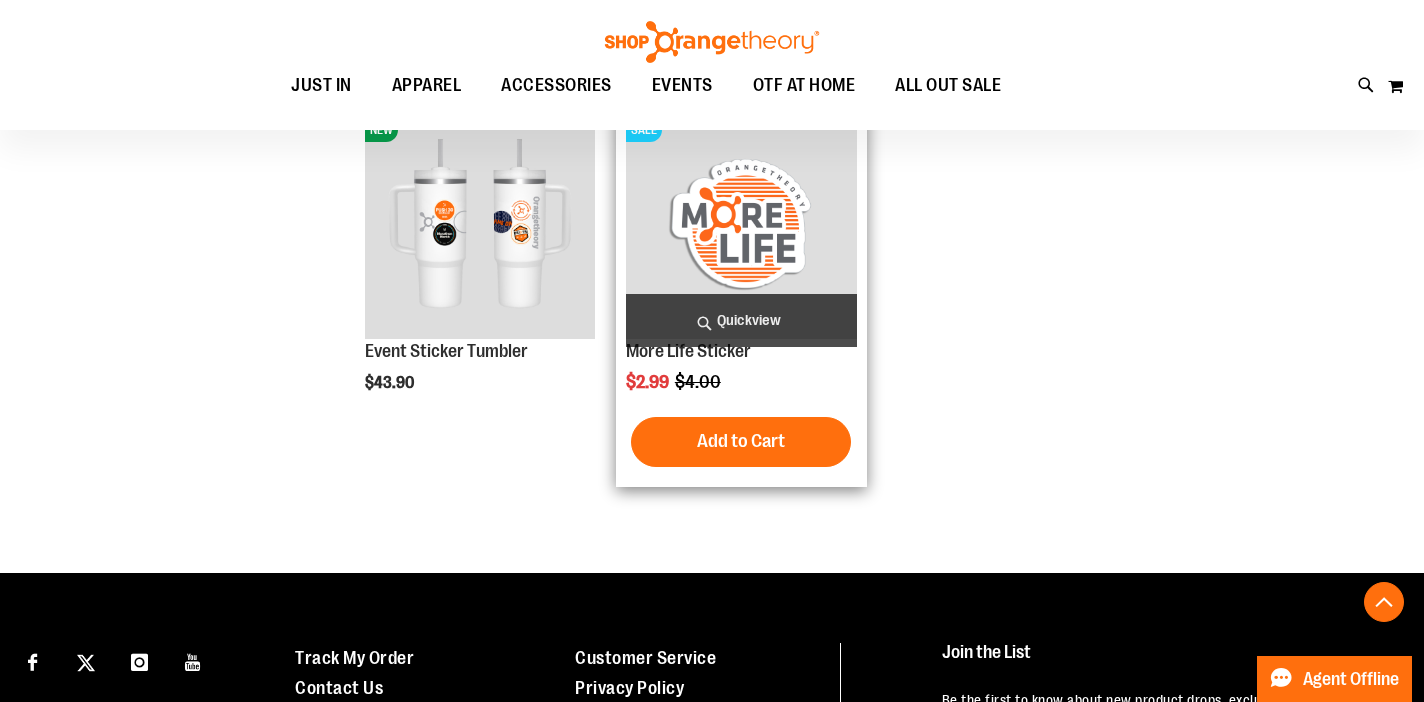 scroll, scrollTop: 468, scrollLeft: 0, axis: vertical 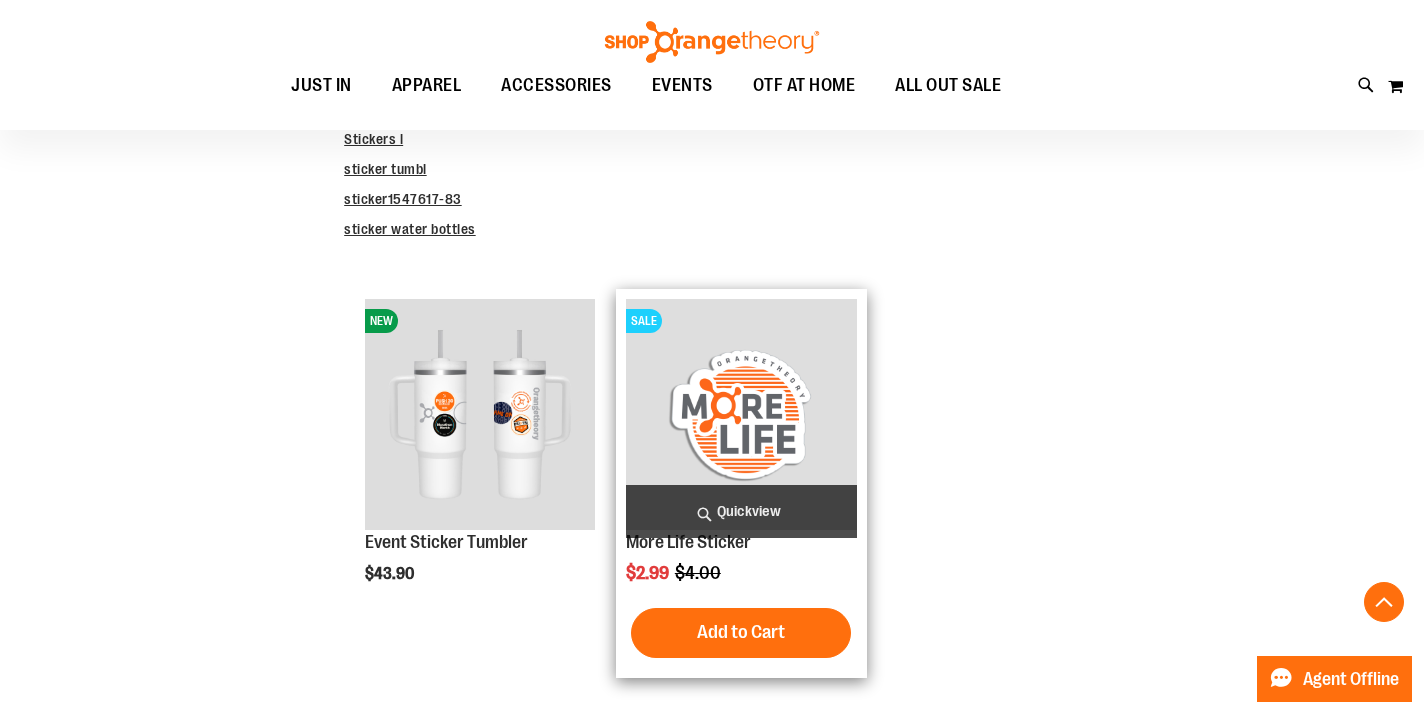 click at bounding box center [741, 414] 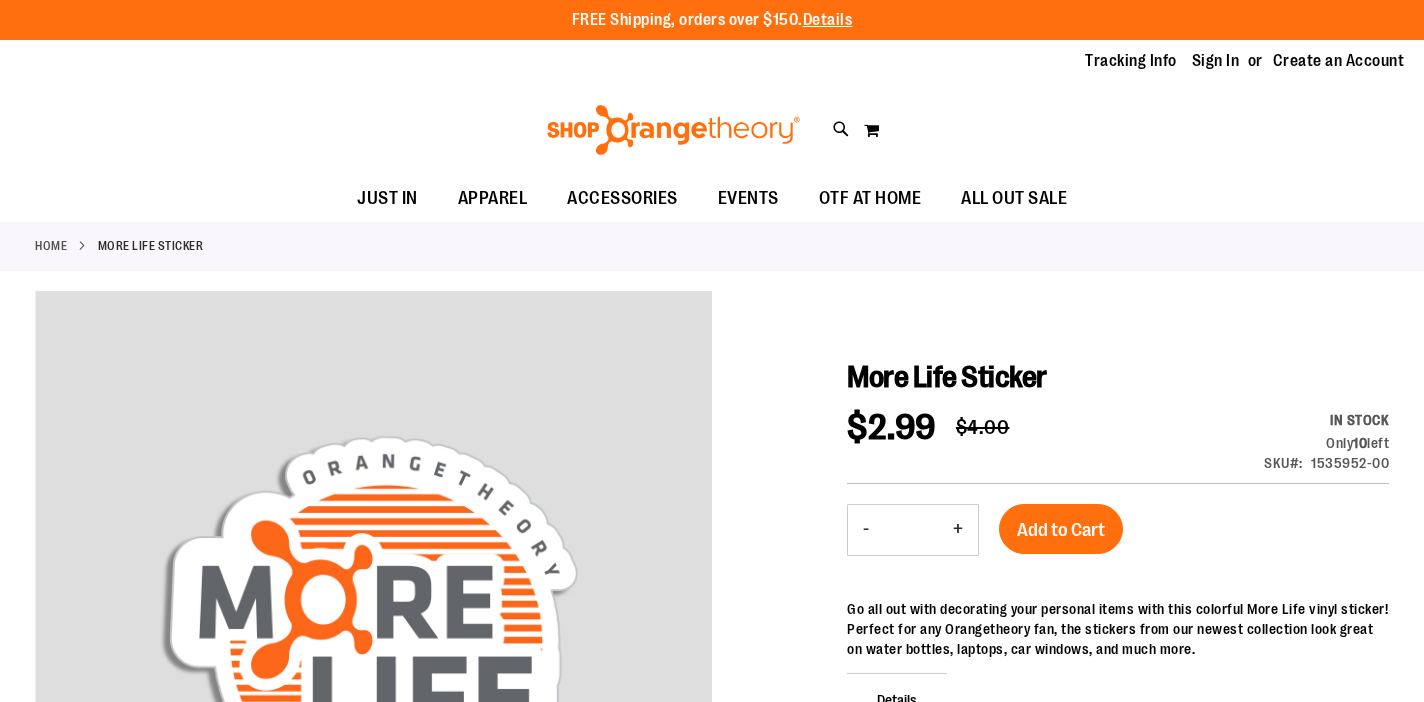 scroll, scrollTop: 0, scrollLeft: 0, axis: both 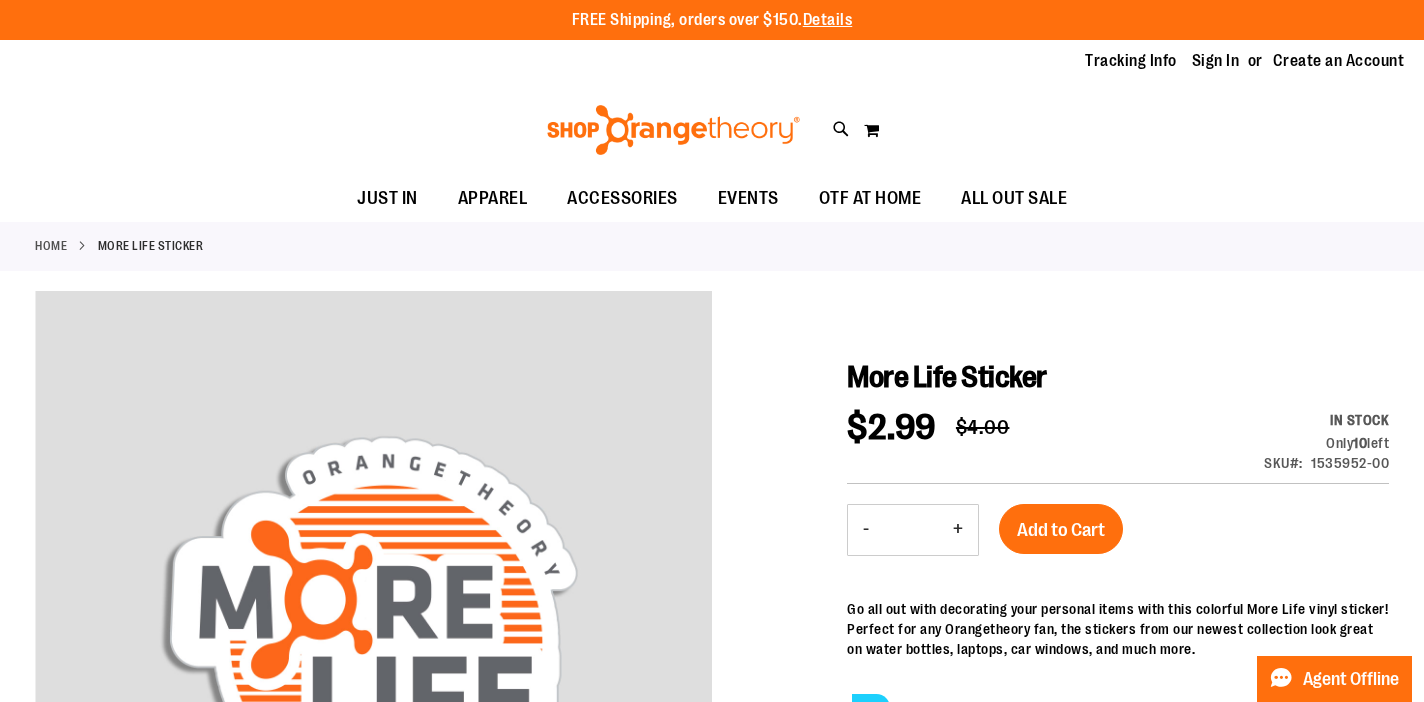 click on "-" at bounding box center (866, 530) 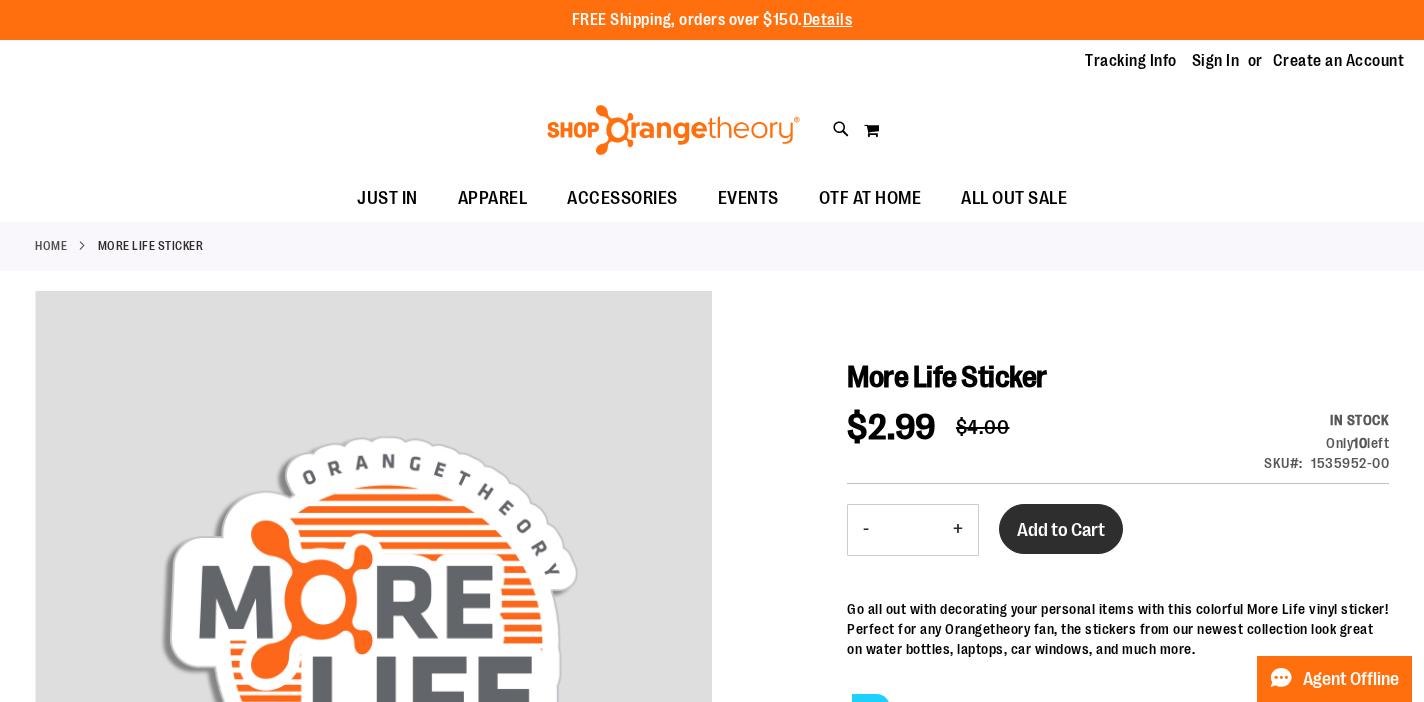click on "Add to Cart" at bounding box center [1061, 530] 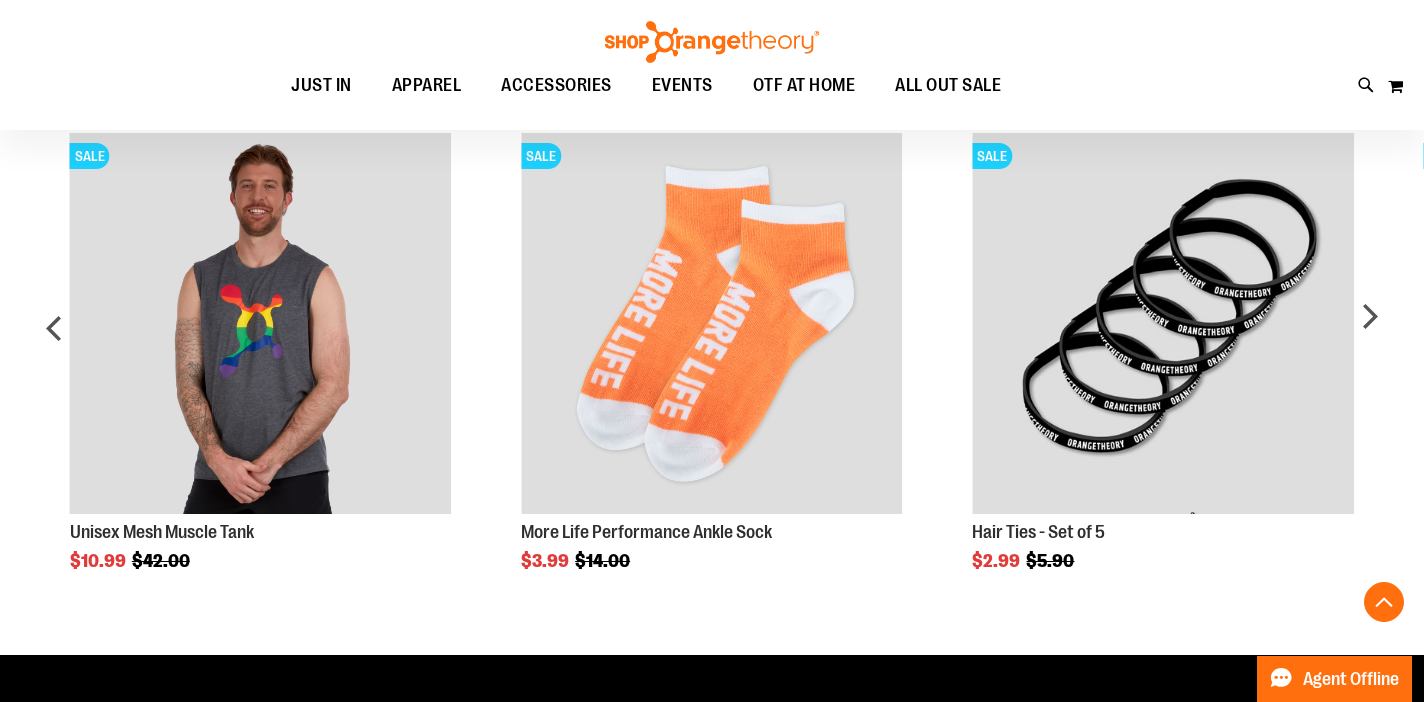 scroll, scrollTop: 1000, scrollLeft: 0, axis: vertical 